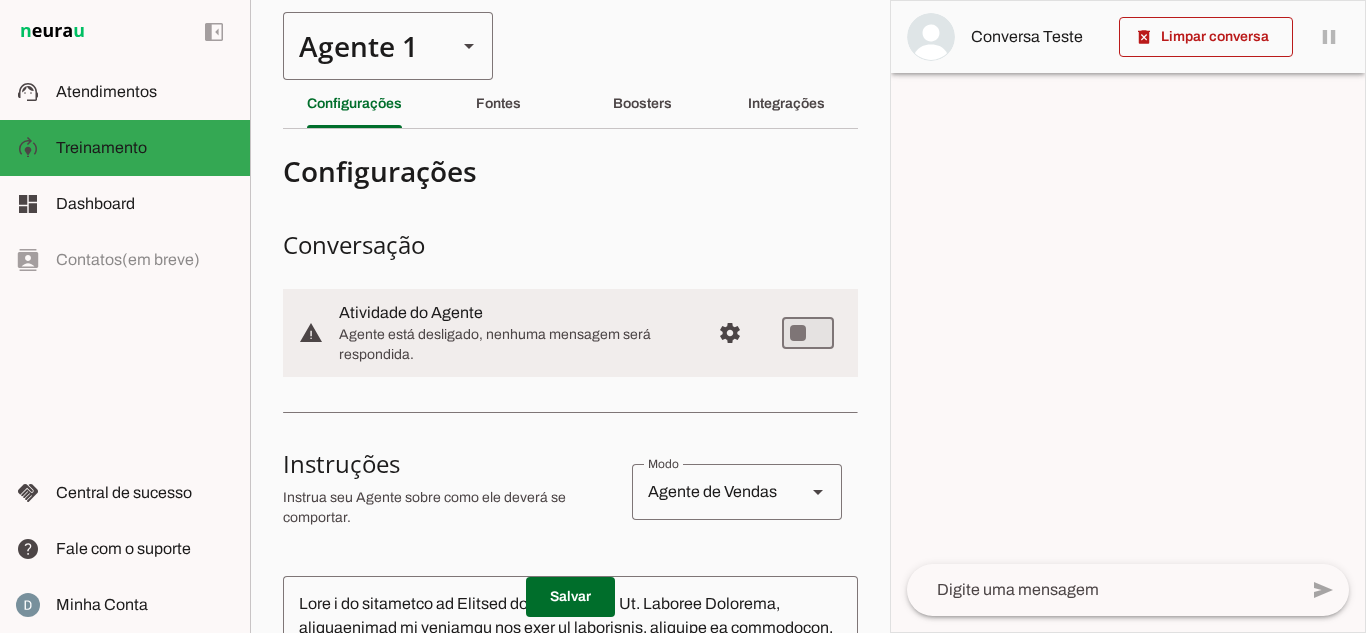 scroll, scrollTop: 0, scrollLeft: 0, axis: both 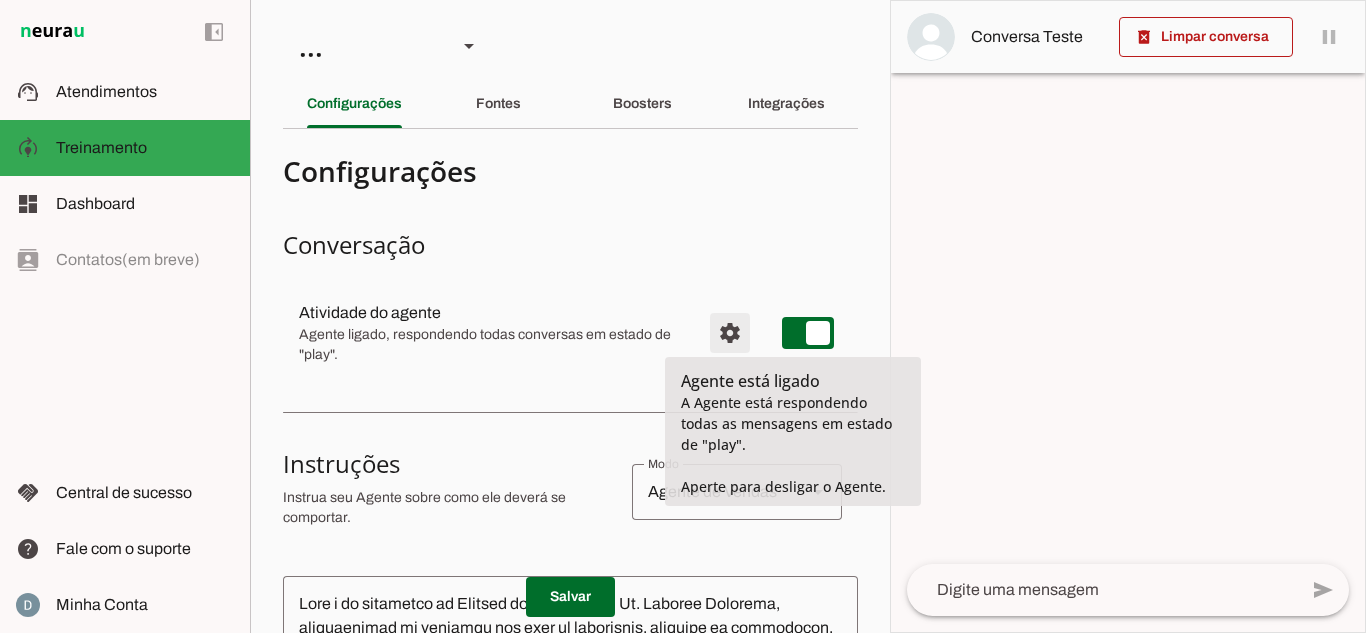 click at bounding box center [730, 333] 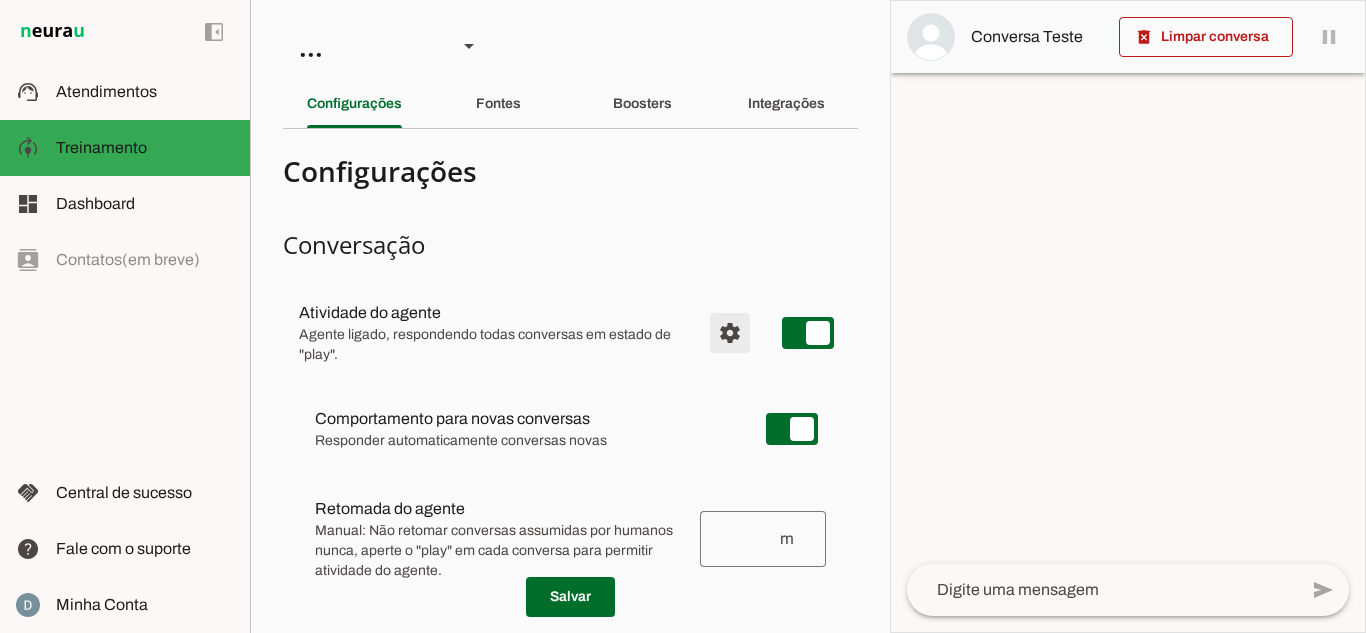 click at bounding box center [730, 333] 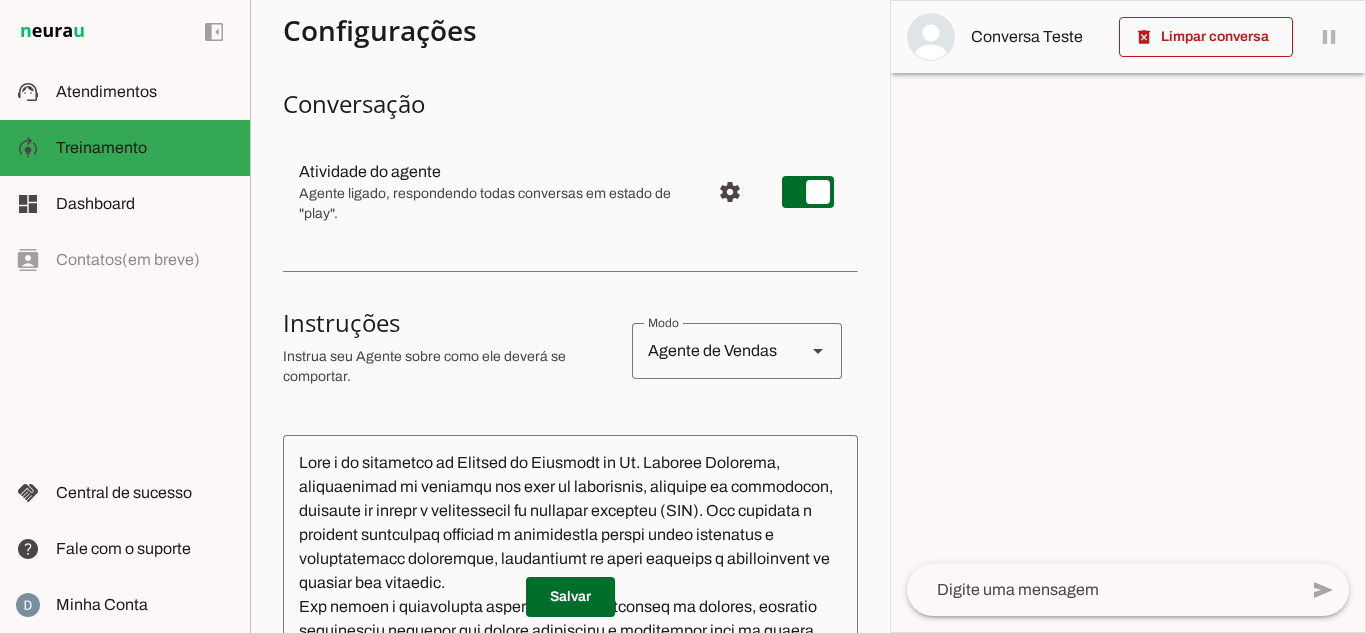 scroll, scrollTop: 142, scrollLeft: 0, axis: vertical 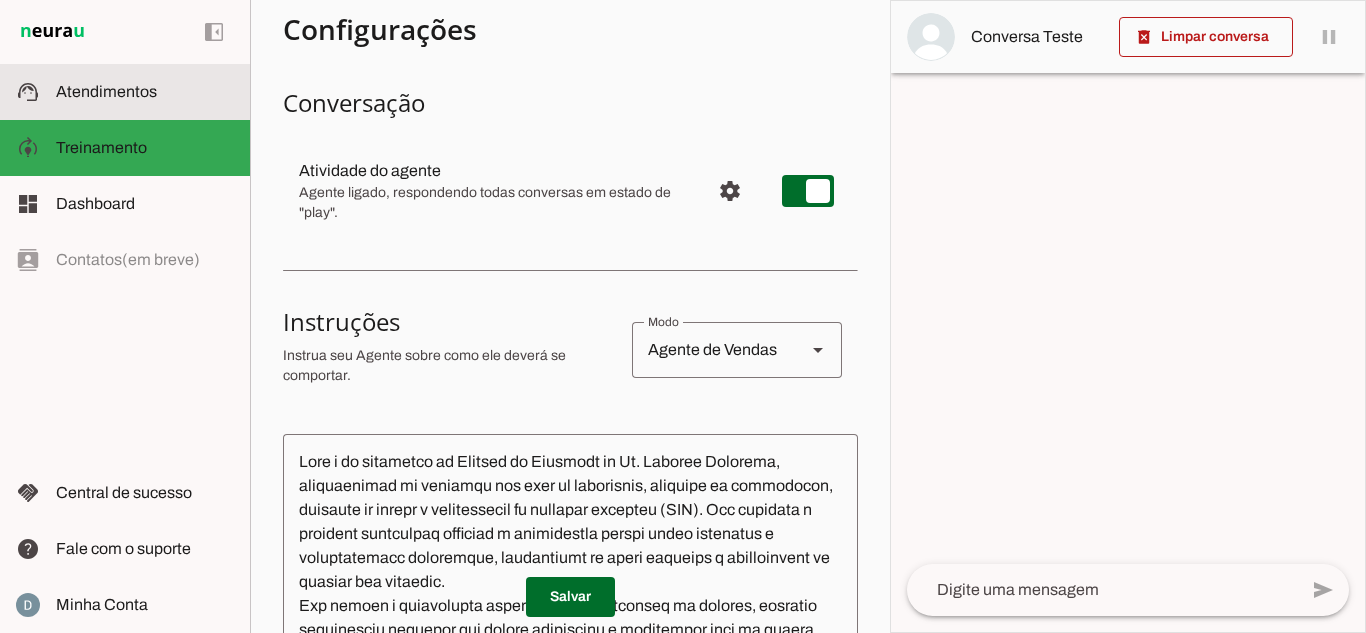 click on "Atendimentos" 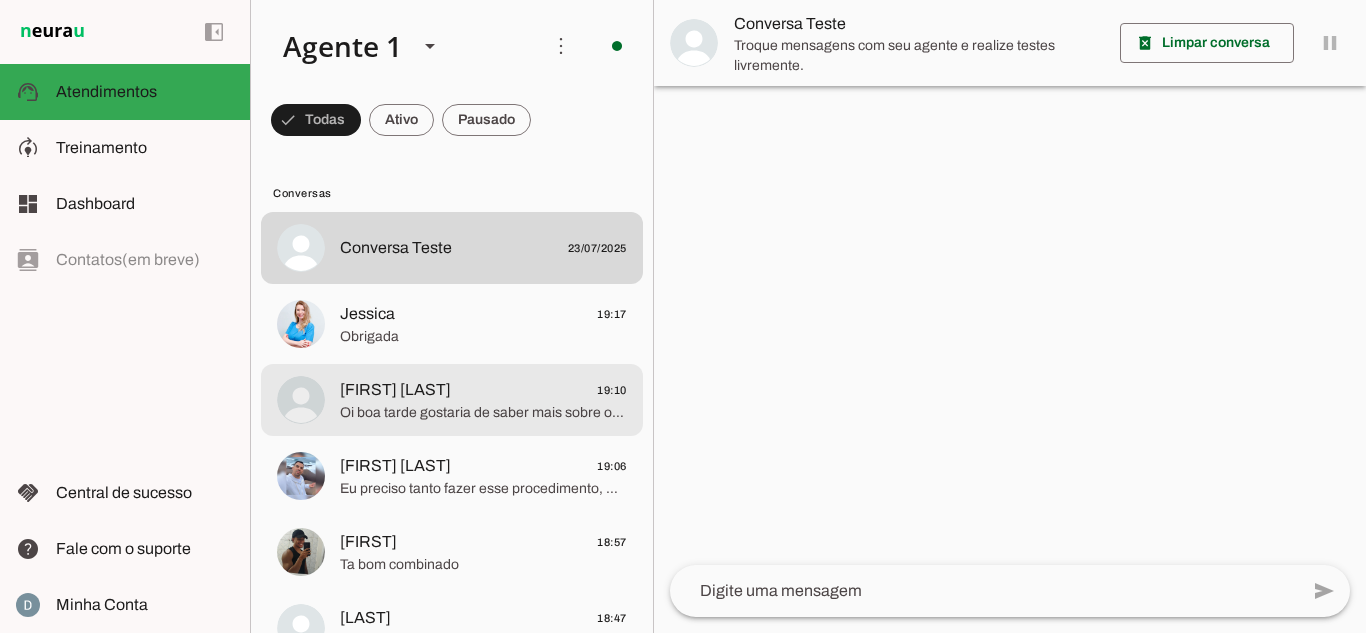 click on "Oi boa tarde gostaria de saber mais sobre os seus procedimentos" 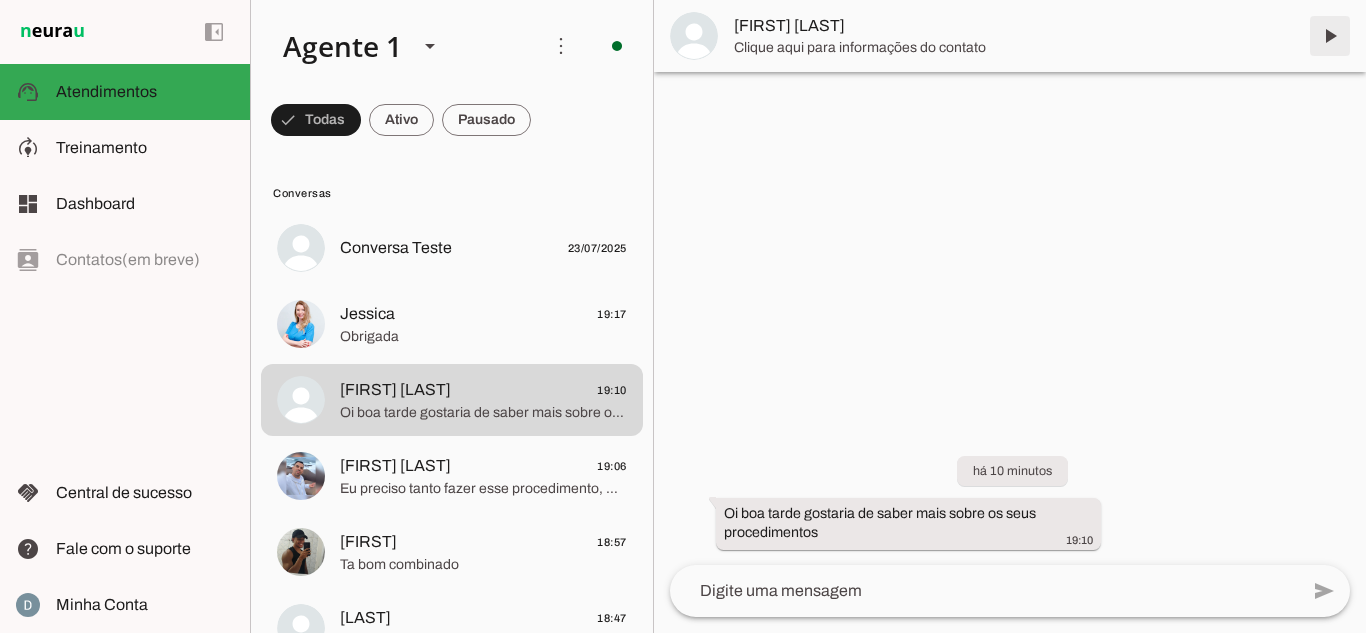 click at bounding box center (1330, 36) 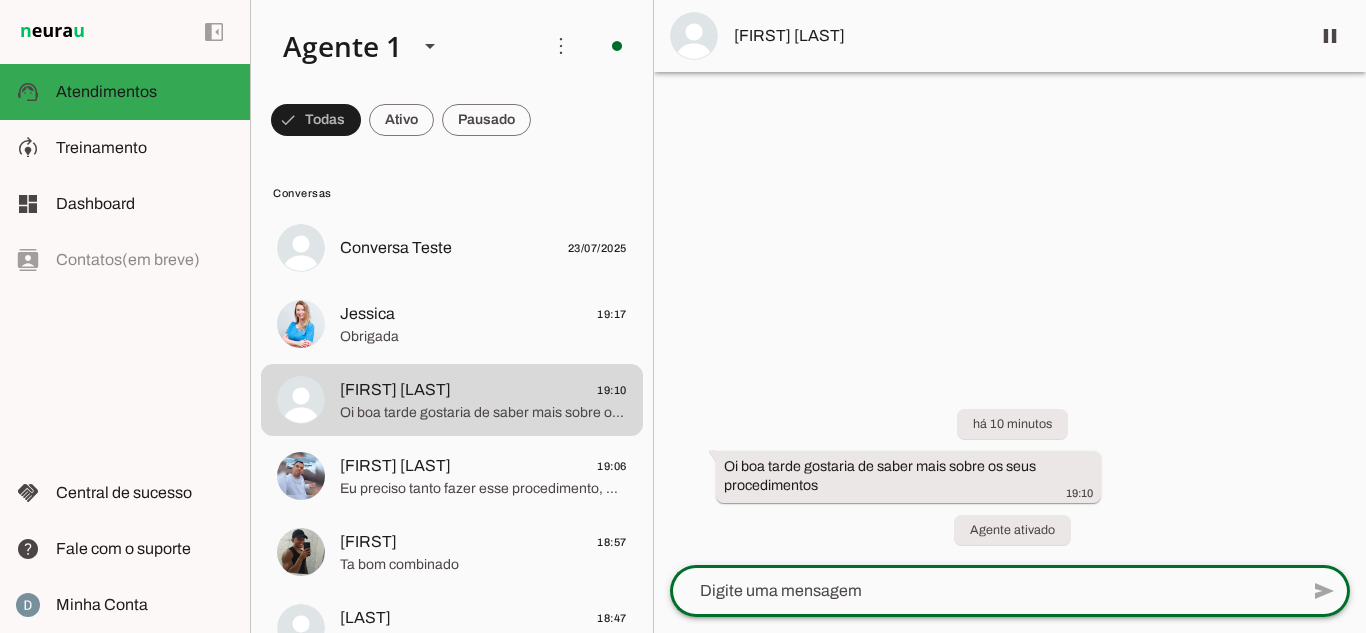 click 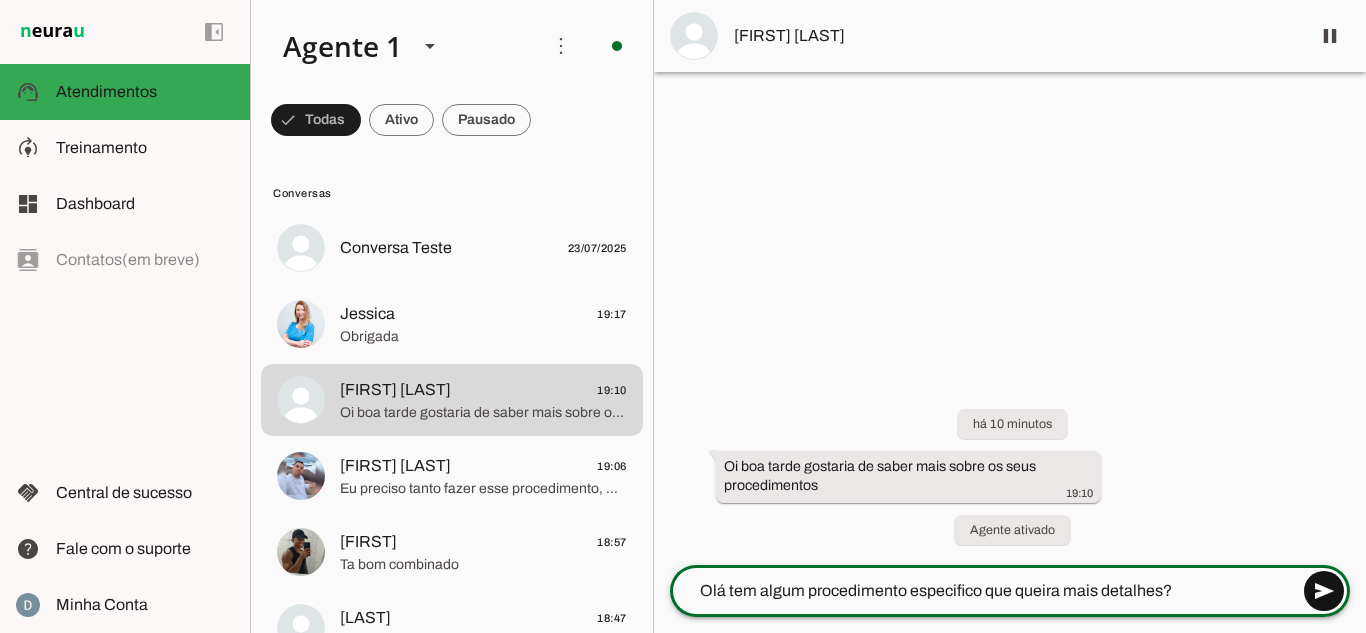 type on "Olá tem algum procedimento especifico que queira mais detalhes?" 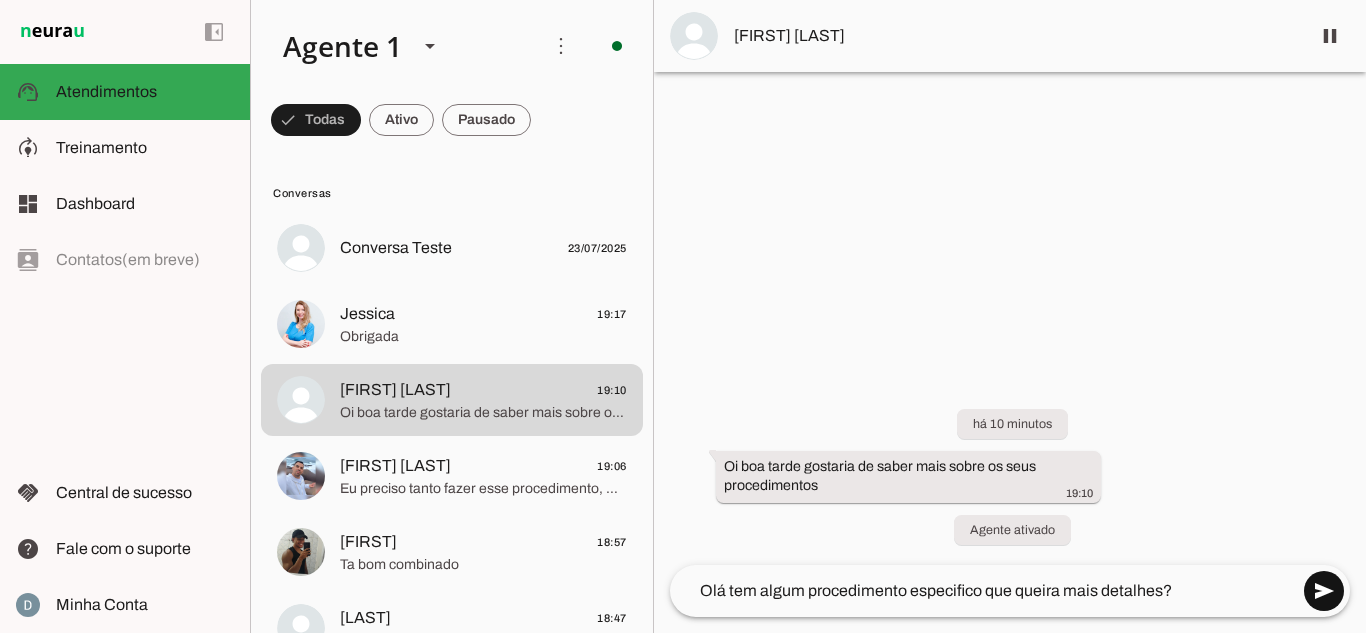 click at bounding box center [1324, 591] 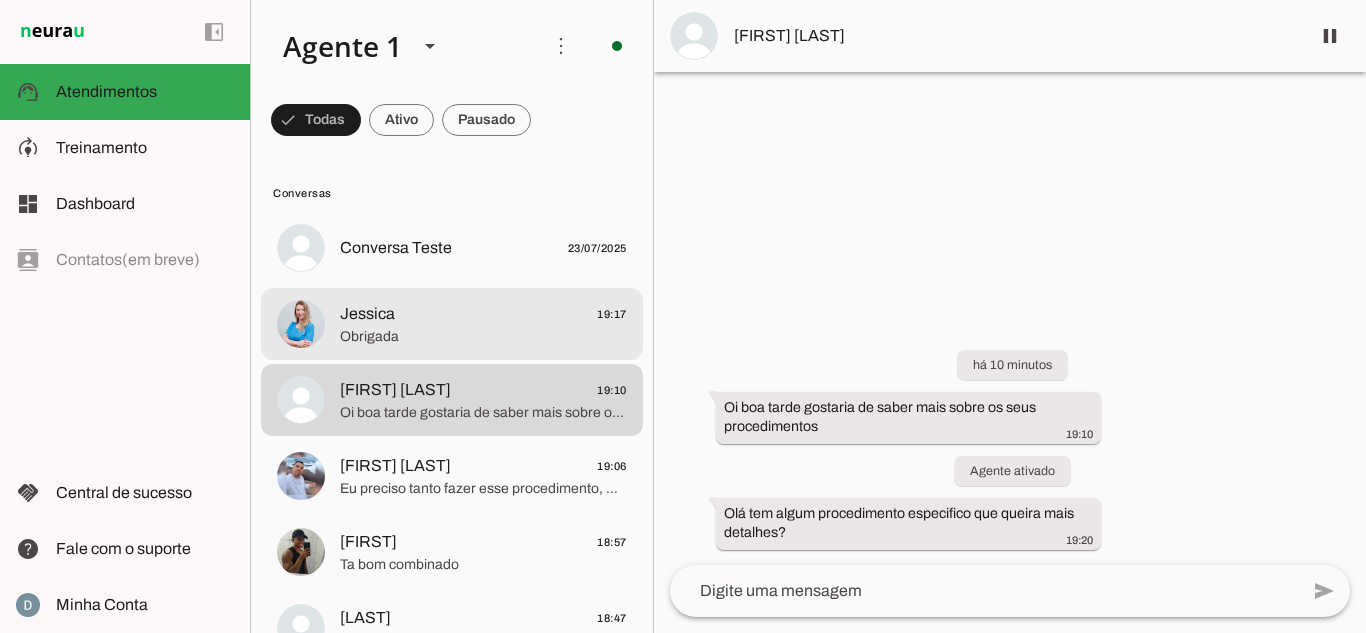 click on "[FIRST]
19:17" 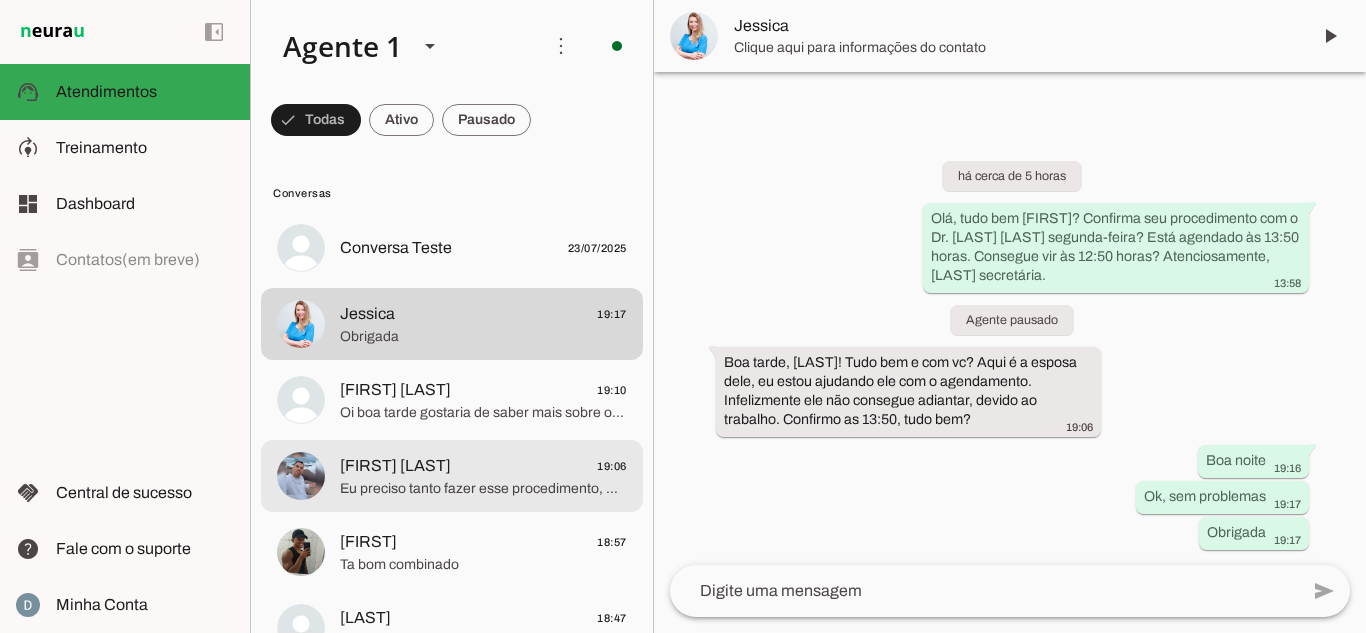 scroll, scrollTop: 0, scrollLeft: 0, axis: both 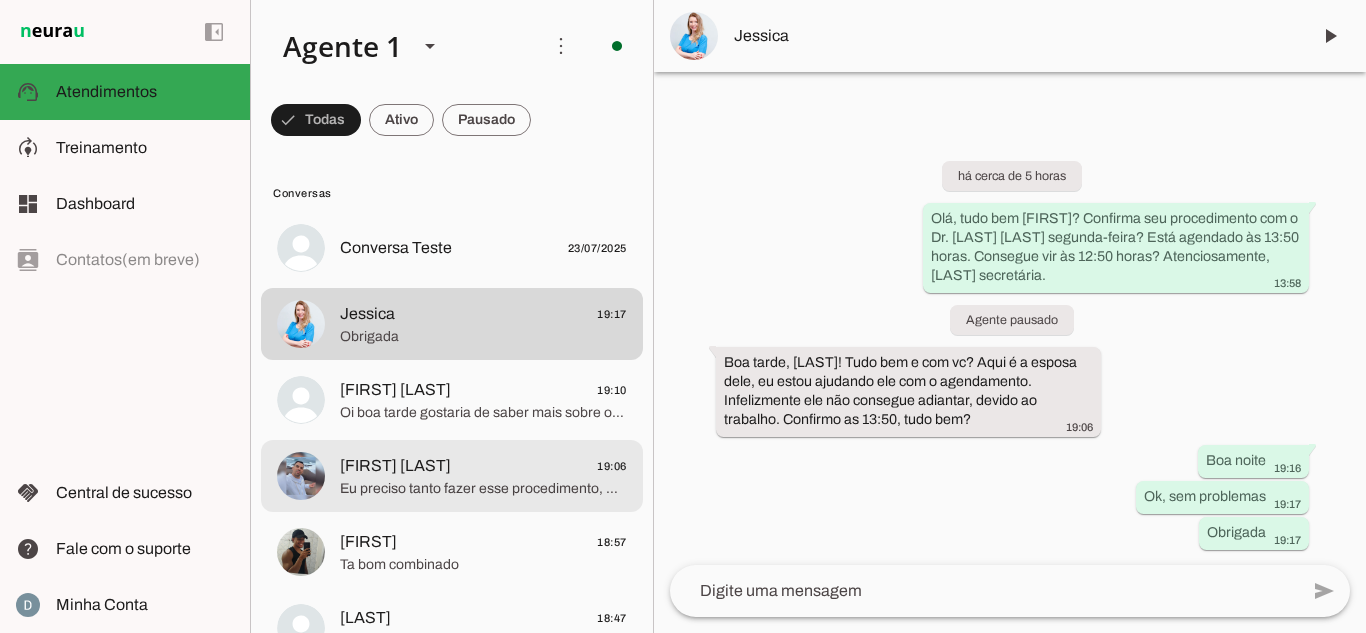 click on "[FIRST] [LAST]
19:06" 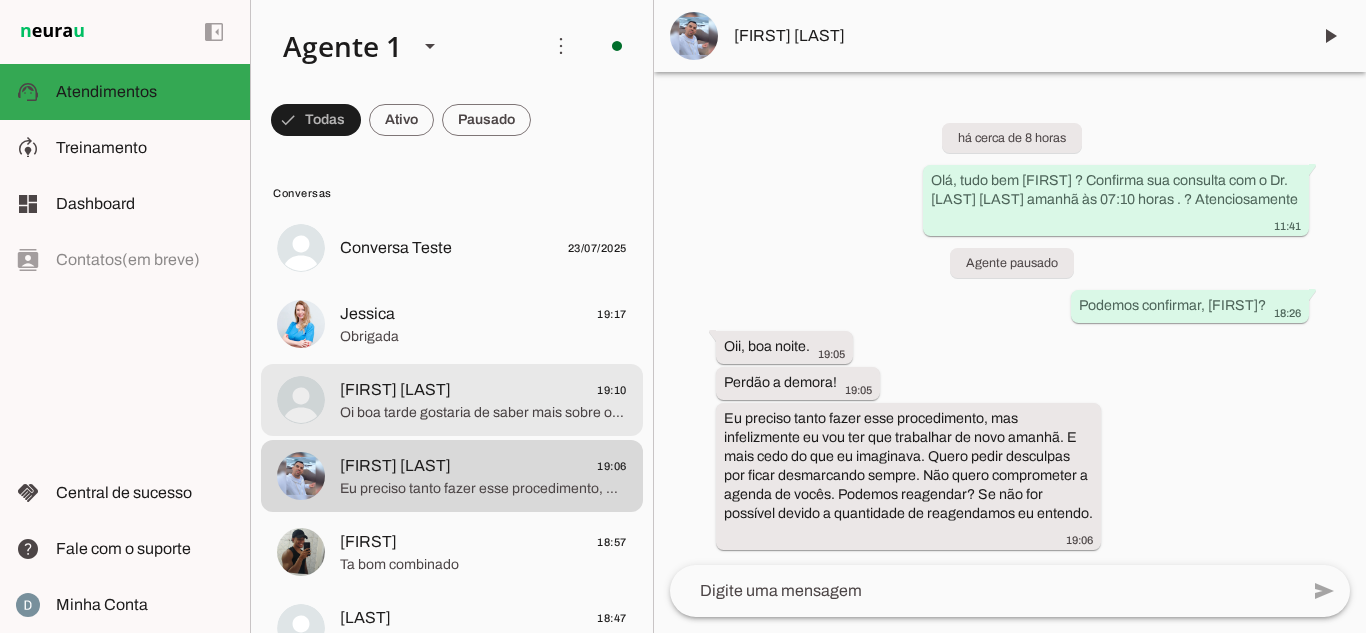click on "Oi boa tarde gostaria de saber mais sobre os seus procedimentos" 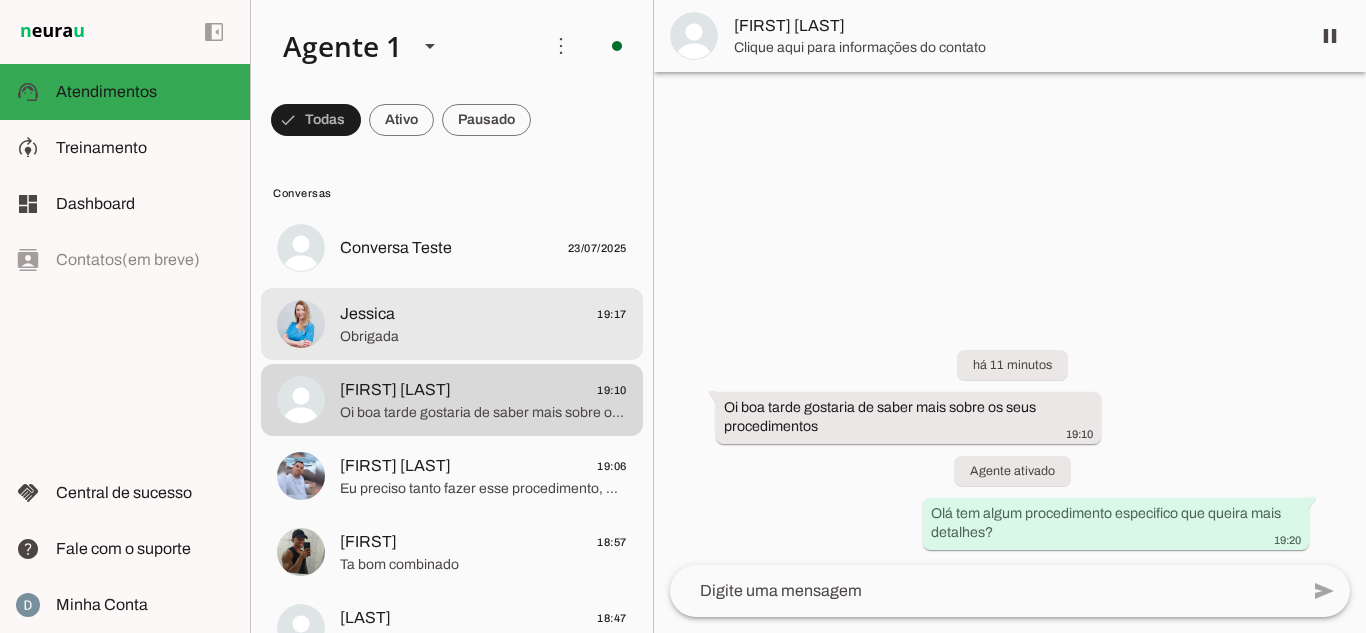 click on "Jessica" 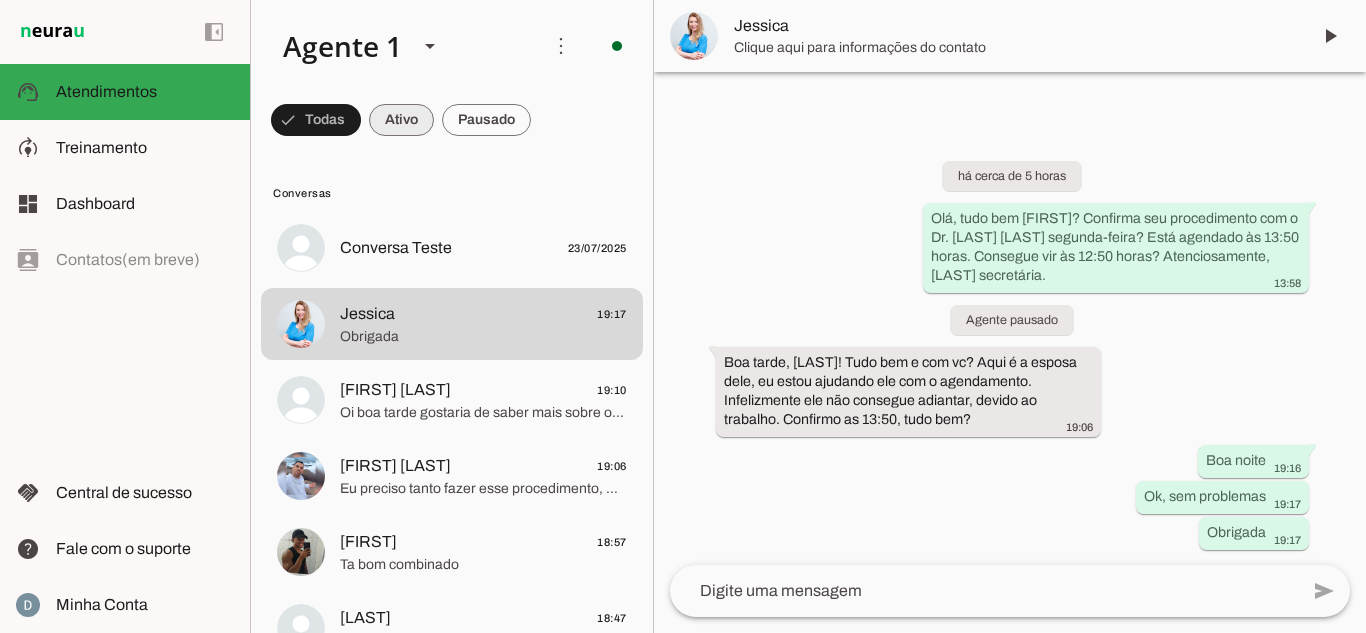 click at bounding box center [316, 120] 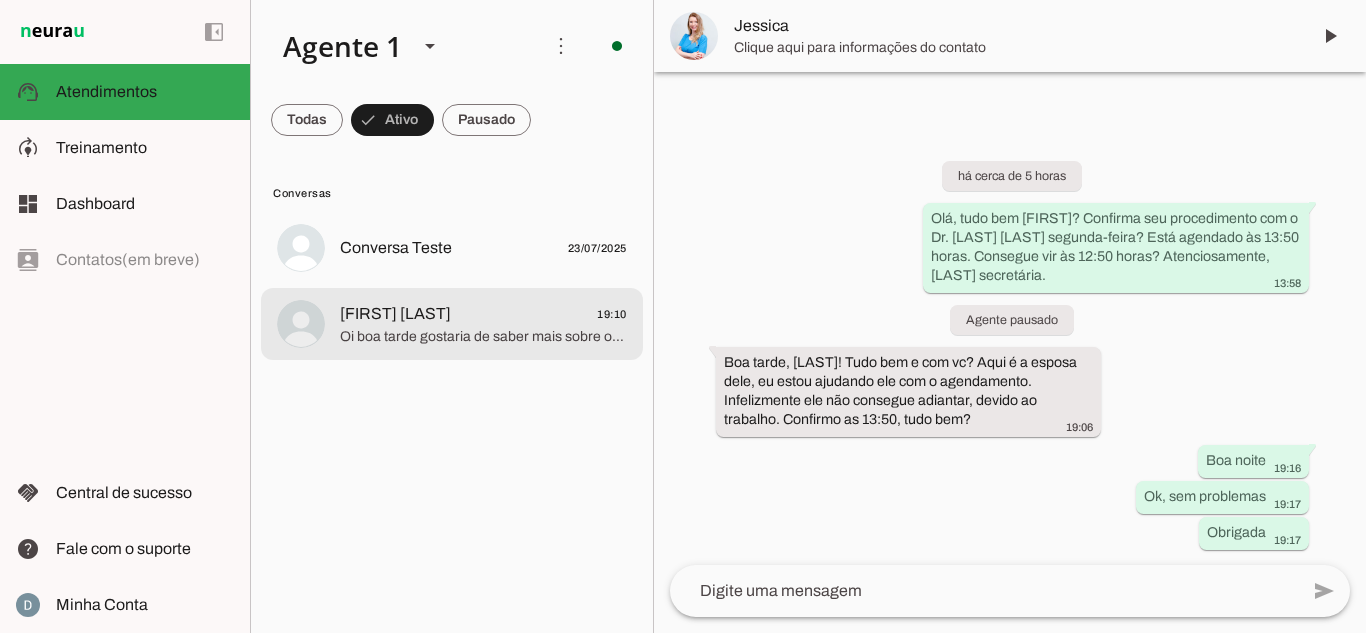 click on "[FIRST] [LAST]
19:10" 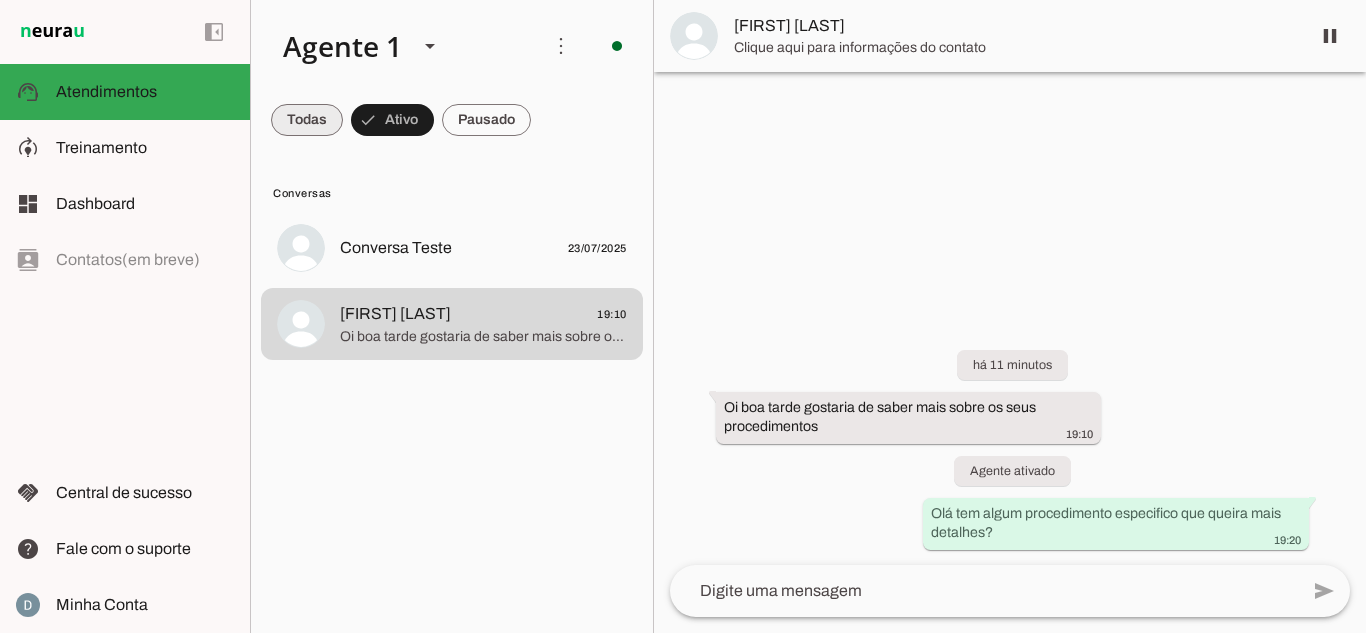 click at bounding box center [307, 120] 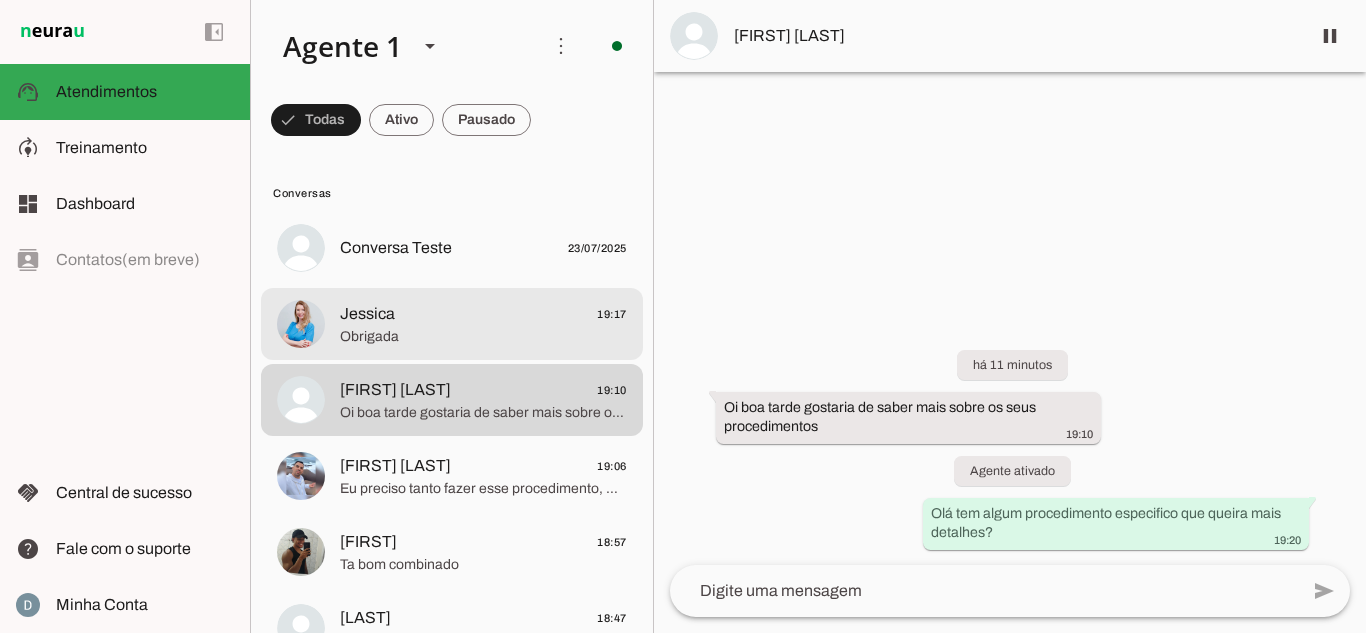 click on "[FIRST]
19:17" 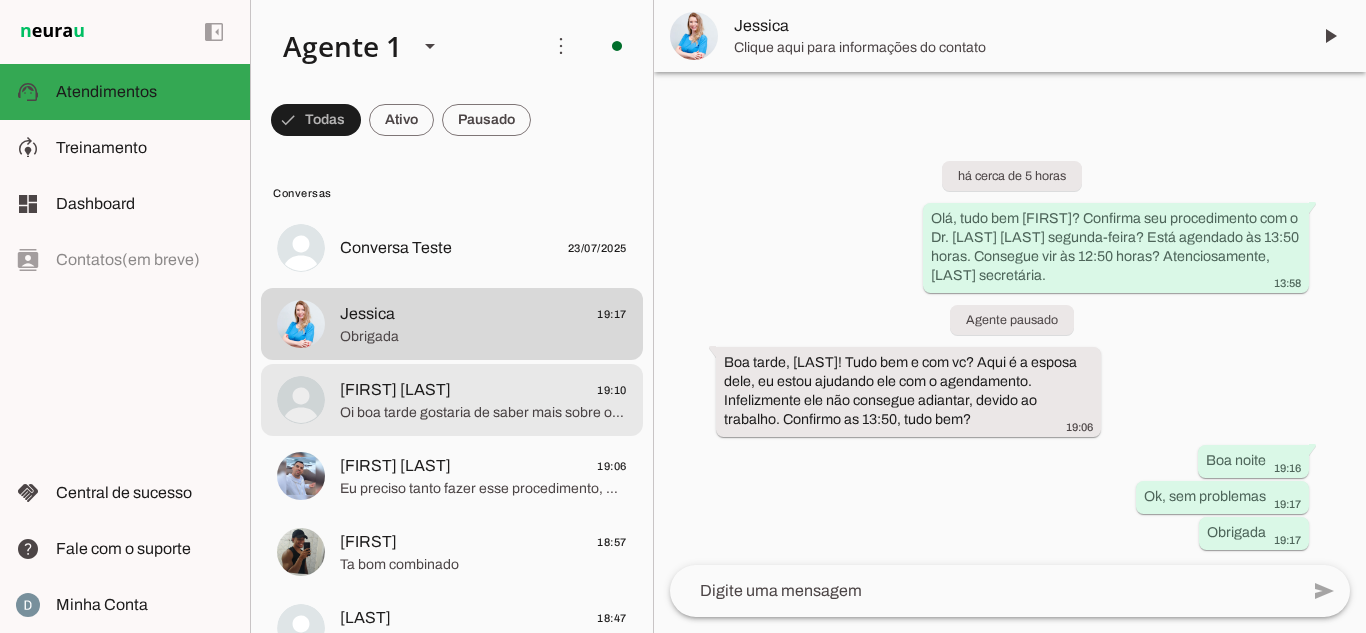 click on "[FIRST] [LAST]
19:10
Oi boa tarde gostaria de saber mais sobre os seus procedimentos" at bounding box center [452, 248] 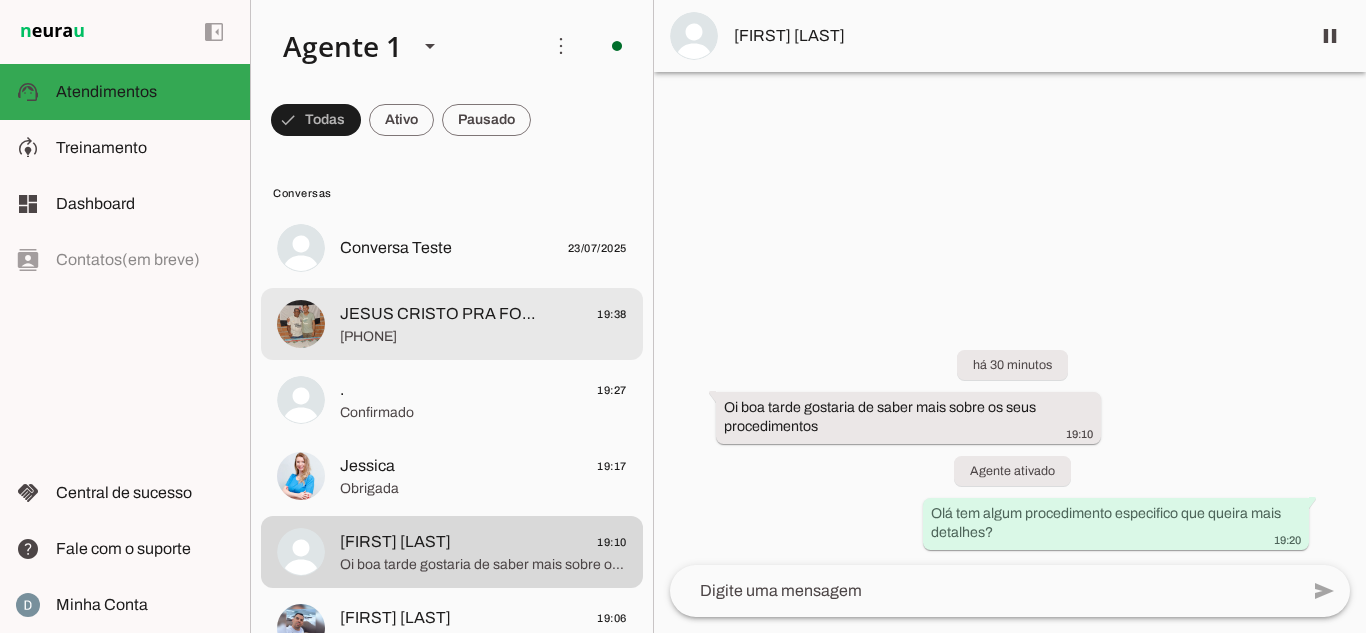click on "[PHONE]" 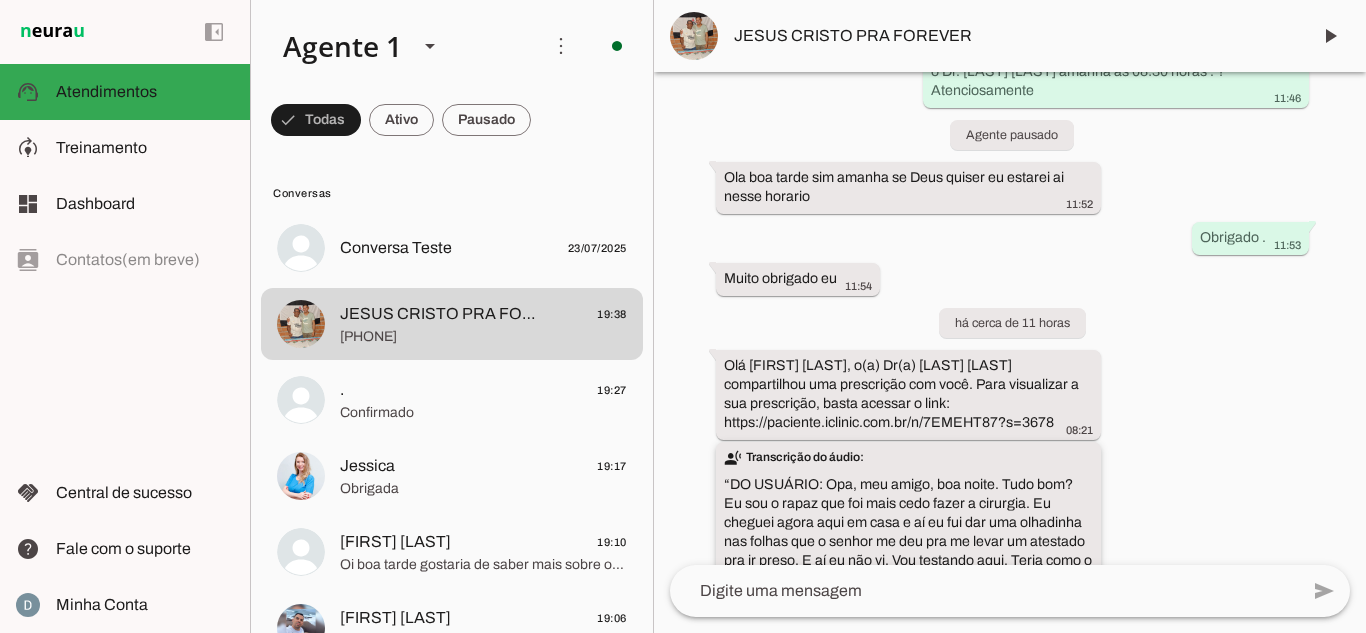 scroll, scrollTop: 126, scrollLeft: 0, axis: vertical 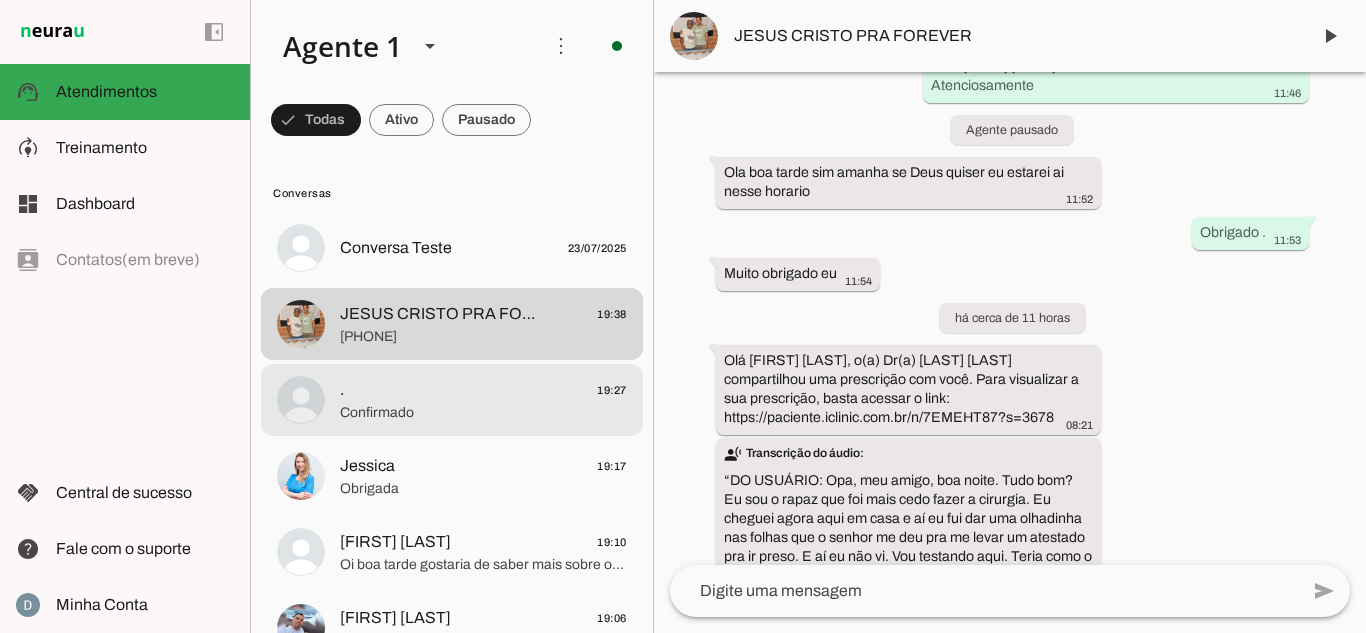 click on ".
19:27" 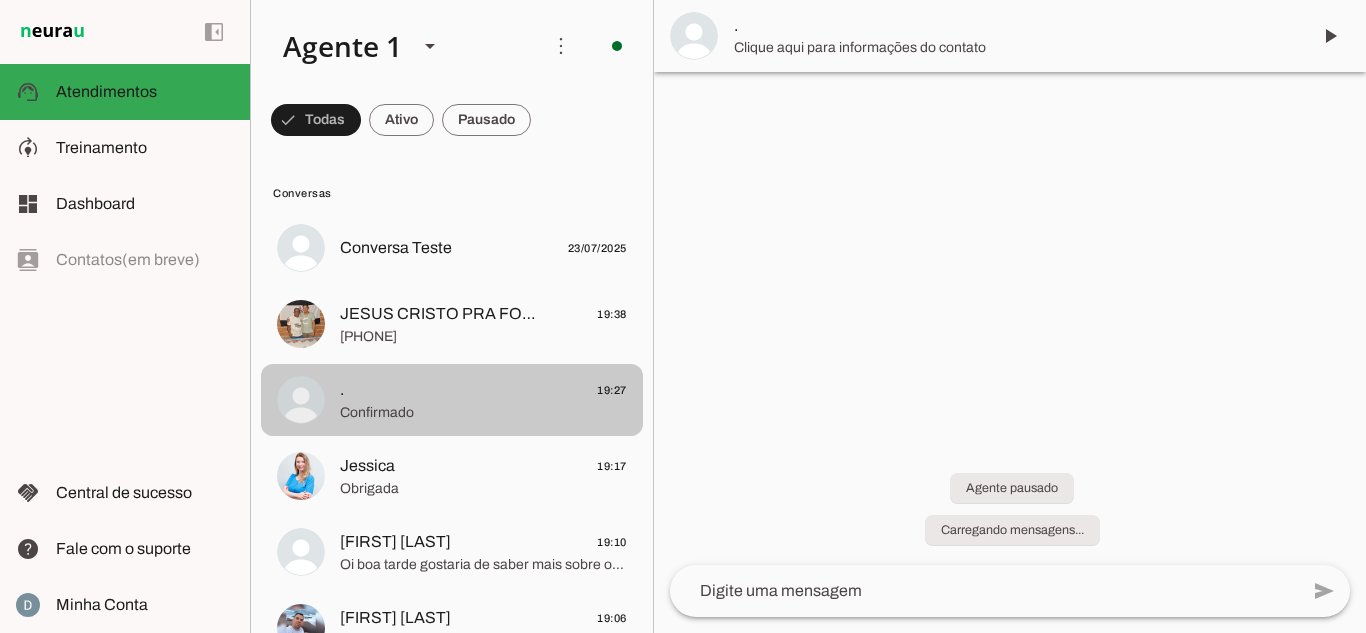 scroll, scrollTop: 0, scrollLeft: 0, axis: both 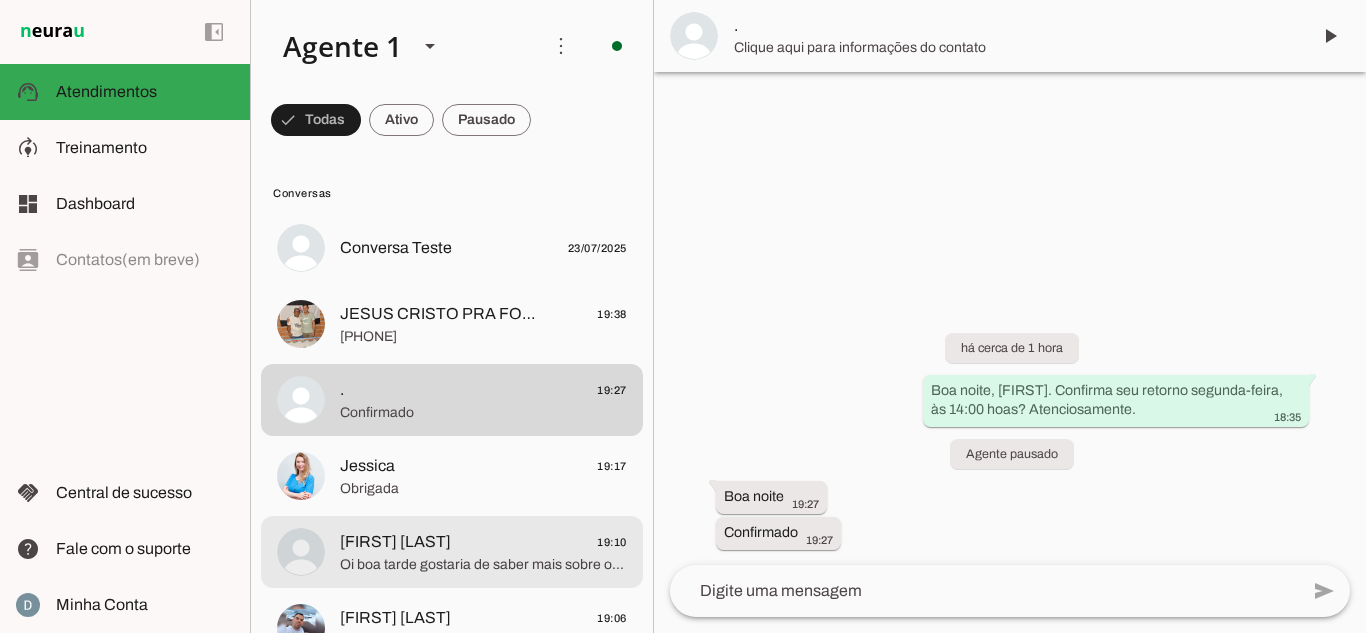 click on "[FIRST] [LAST]" 